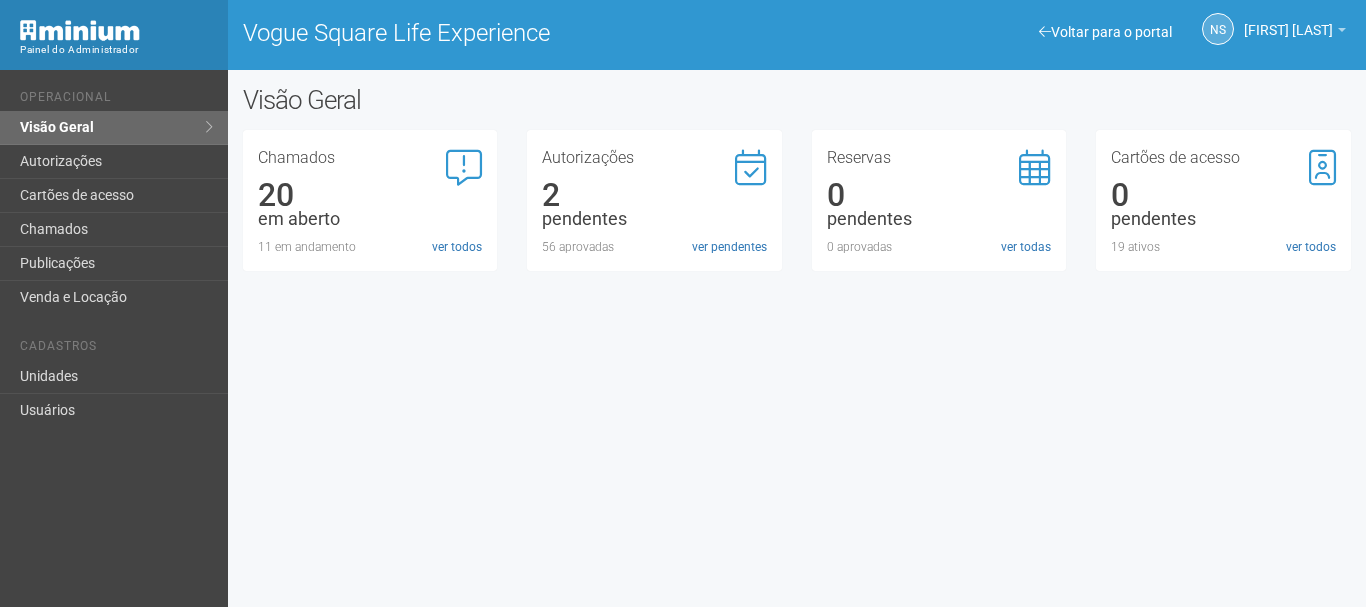 scroll, scrollTop: 0, scrollLeft: 0, axis: both 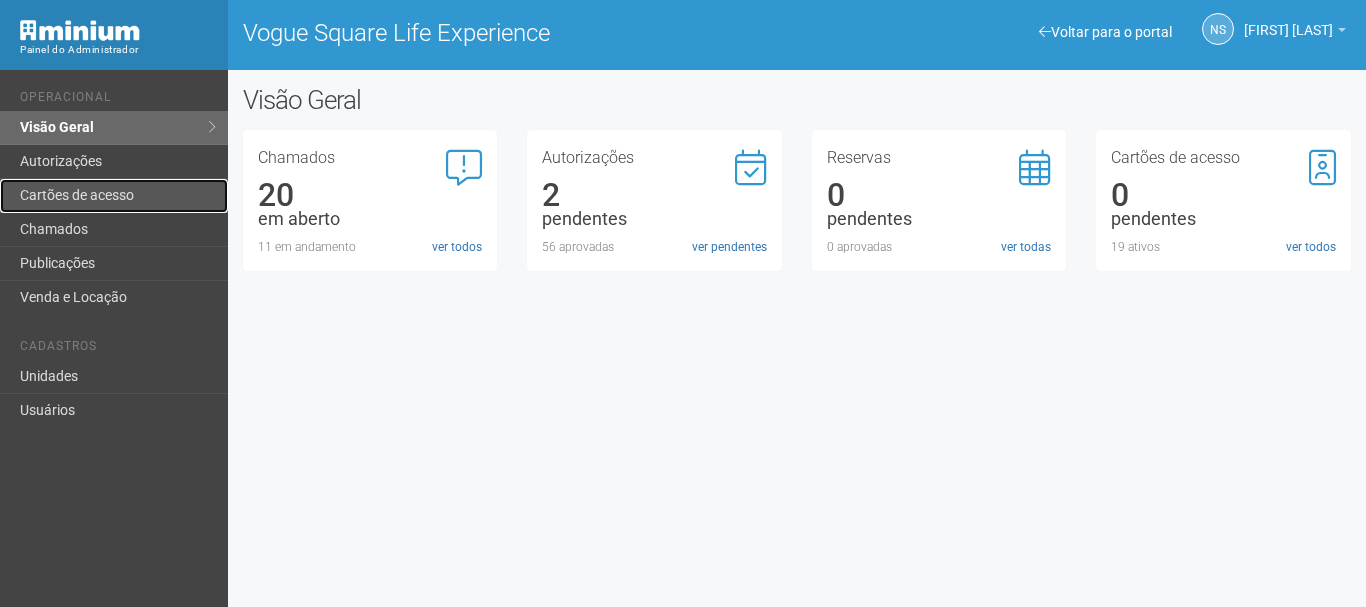 drag, startPoint x: 488, startPoint y: 350, endPoint x: 151, endPoint y: 194, distance: 371.35562 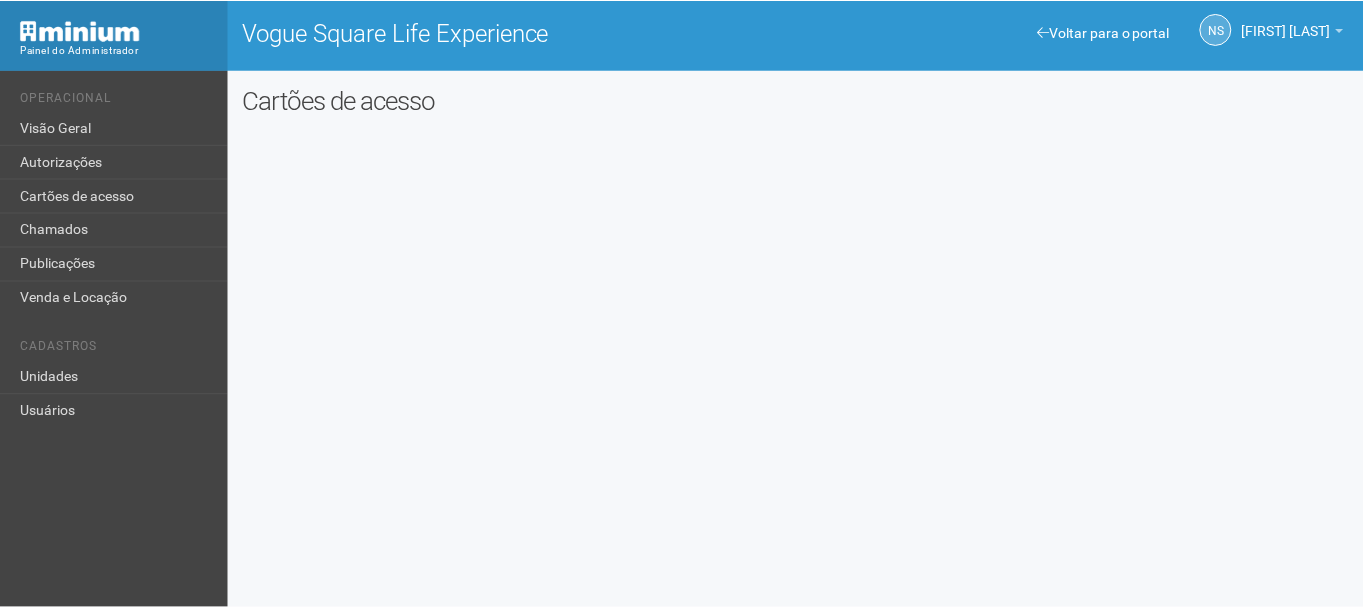 scroll, scrollTop: 0, scrollLeft: 0, axis: both 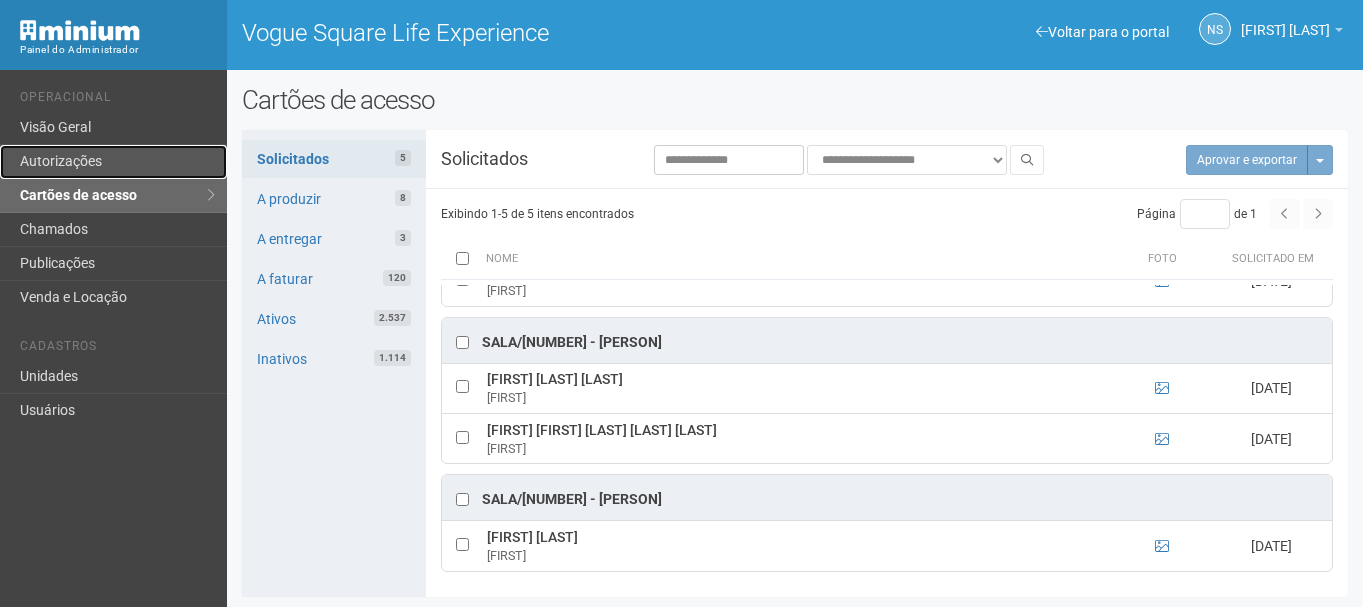 click on "Autorizações" at bounding box center (113, 162) 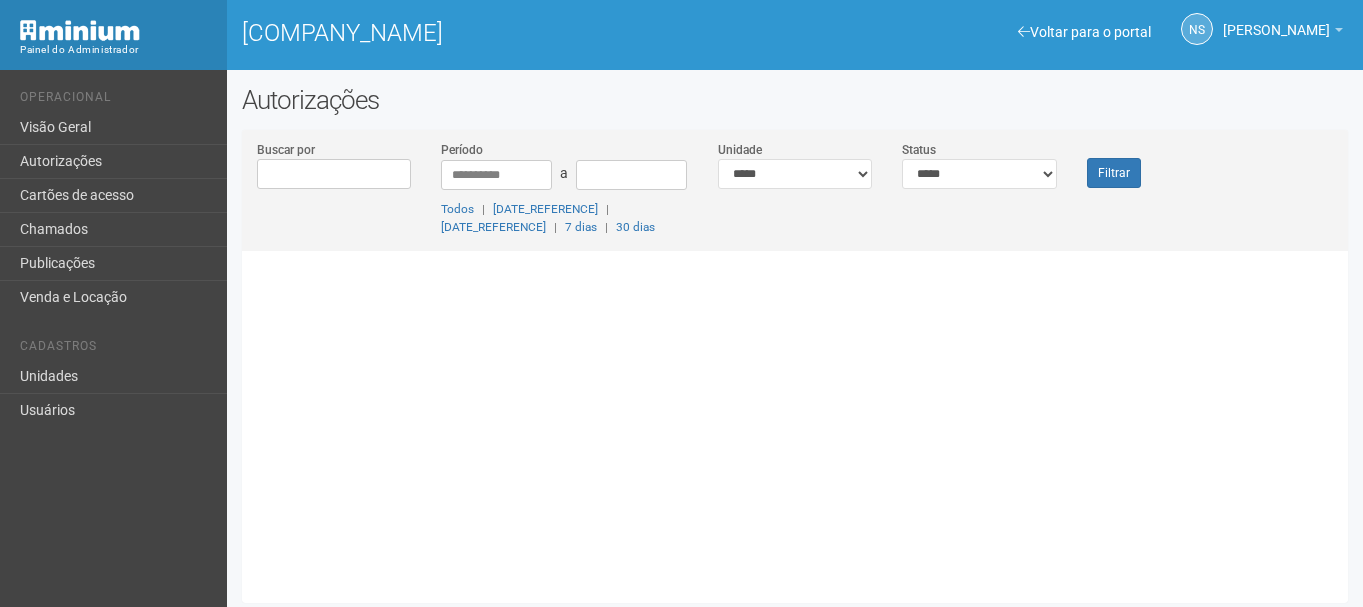 scroll, scrollTop: 0, scrollLeft: 0, axis: both 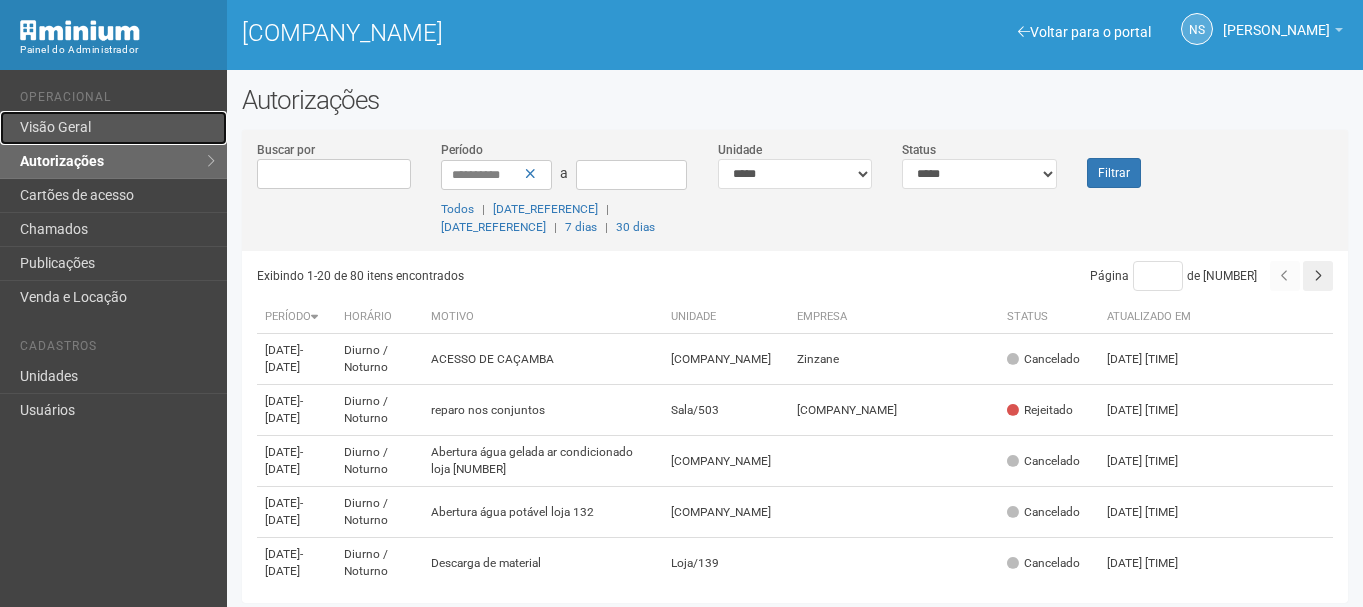 click on "Visão Geral" at bounding box center [113, 128] 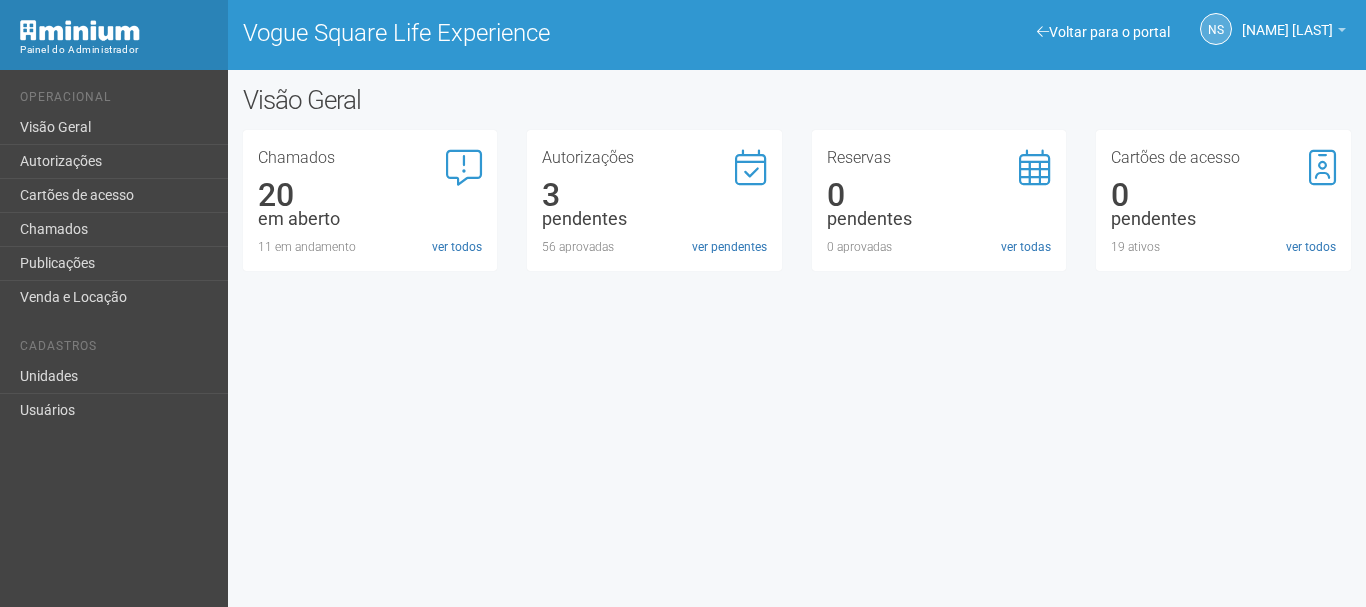 scroll, scrollTop: 0, scrollLeft: 0, axis: both 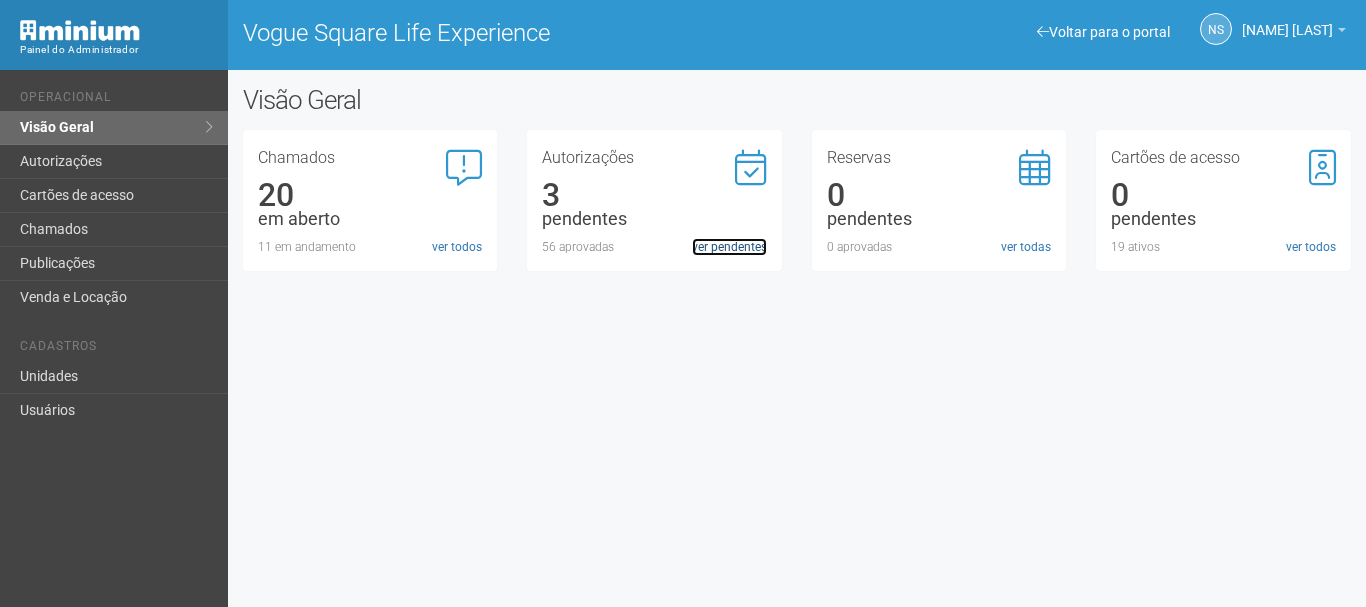 click on "ver pendentes" at bounding box center (729, 247) 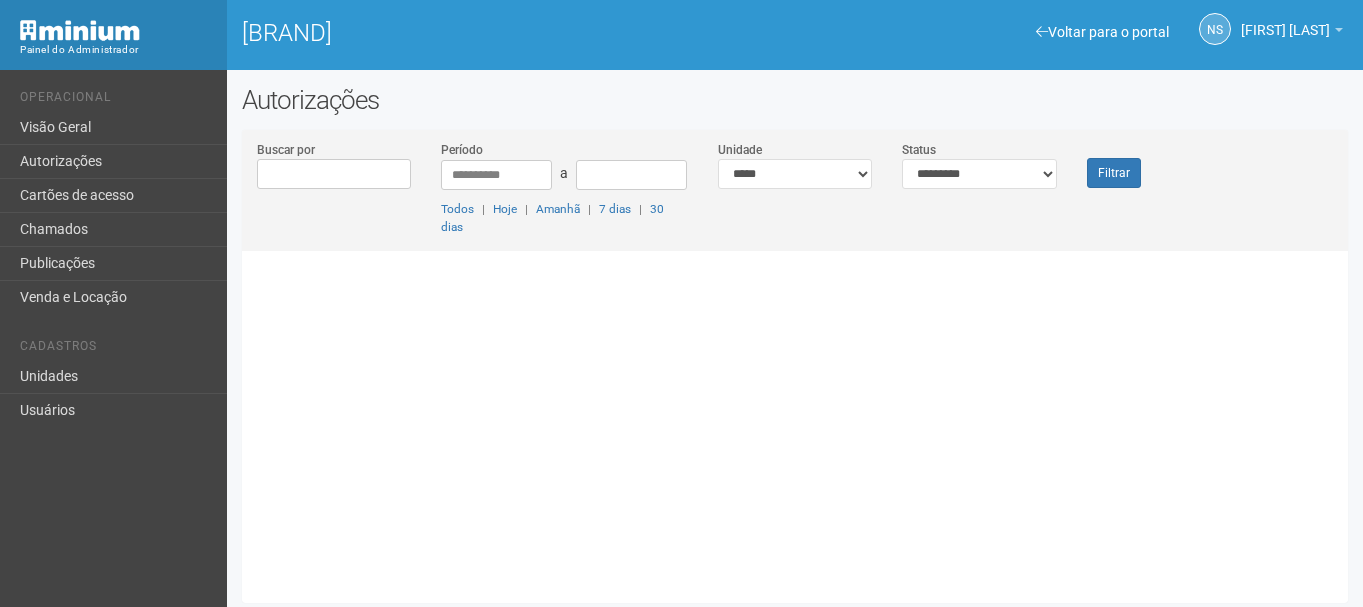 scroll, scrollTop: 0, scrollLeft: 0, axis: both 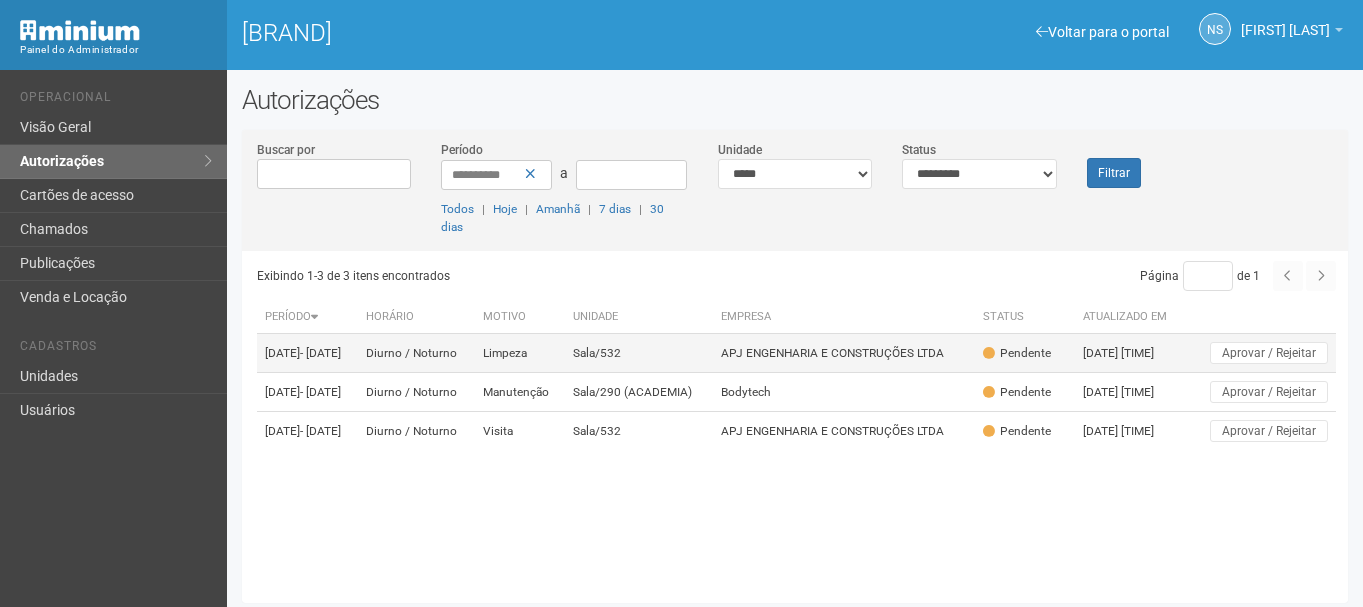 click on "Sala/532" at bounding box center [639, 353] 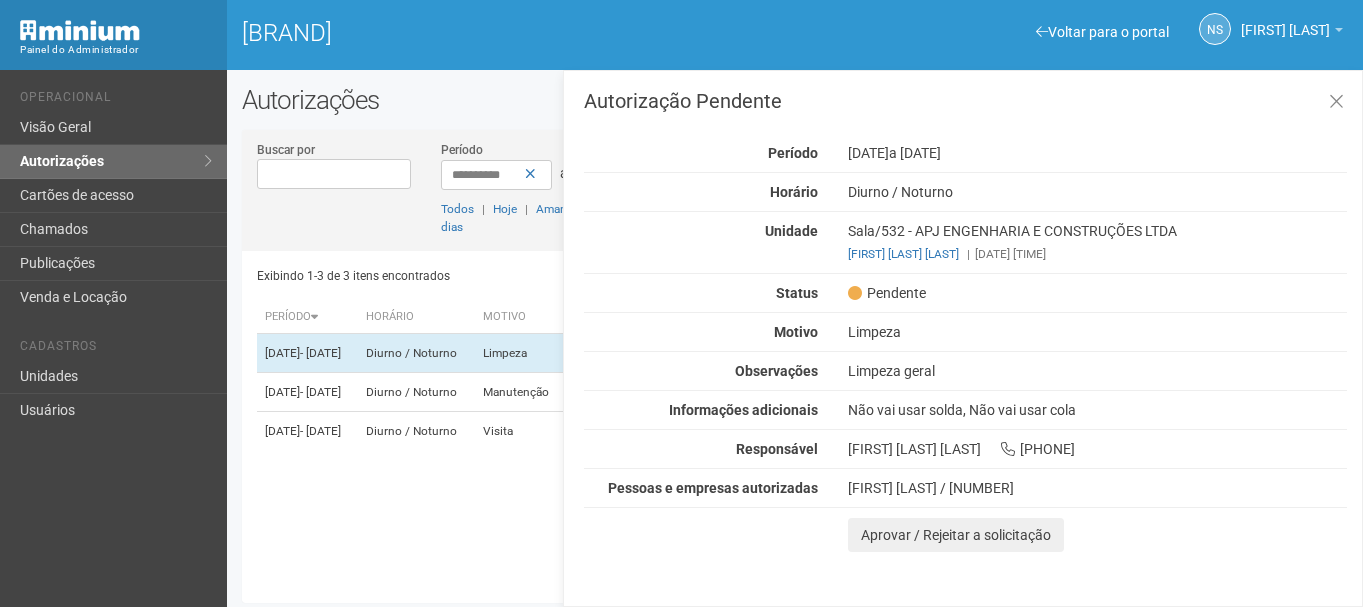 click on "Exibindo 1-3 de 3 itens encontrados
Página
*
de 1
Período
Horário
Motivo
Unidade
Empresa
Status
Atualizado em
[DATE]
- [DATE]
Diurno / Noturno
Limpeza
Sala/532
APJ ENGENHARIA E CONSTRUÇÕES LTDA
[DATE] [TIME] Visita" at bounding box center [802, 419] 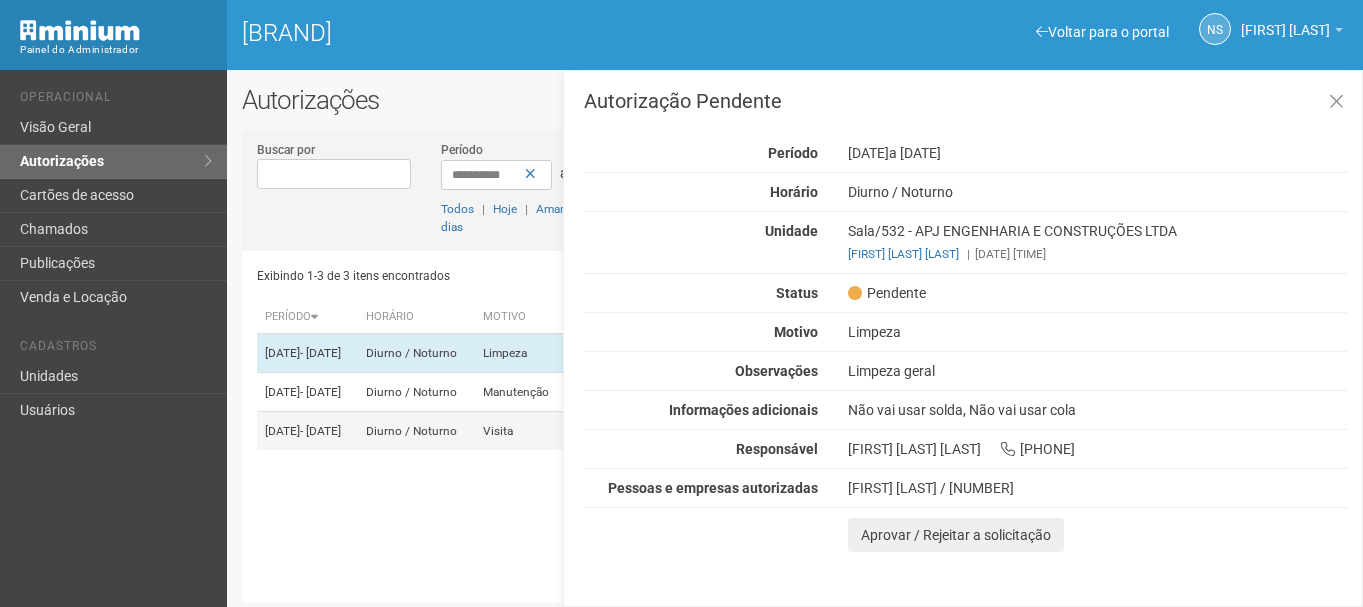 drag, startPoint x: 430, startPoint y: 482, endPoint x: 420, endPoint y: 468, distance: 17.20465 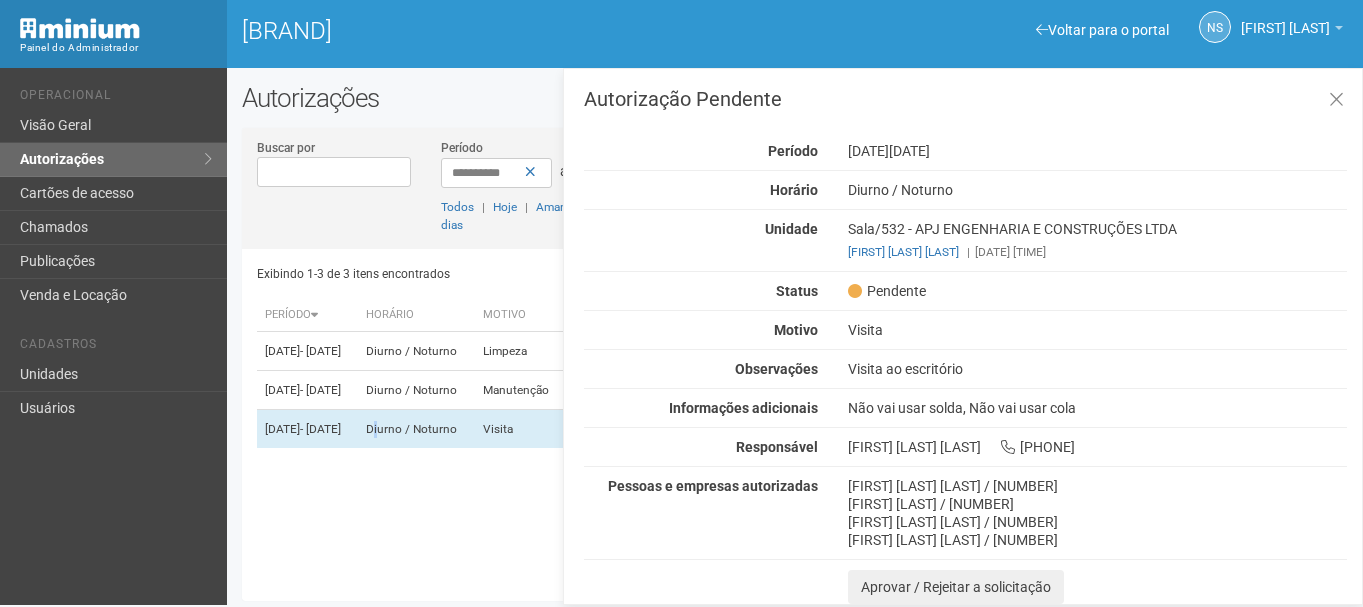scroll, scrollTop: 5, scrollLeft: 0, axis: vertical 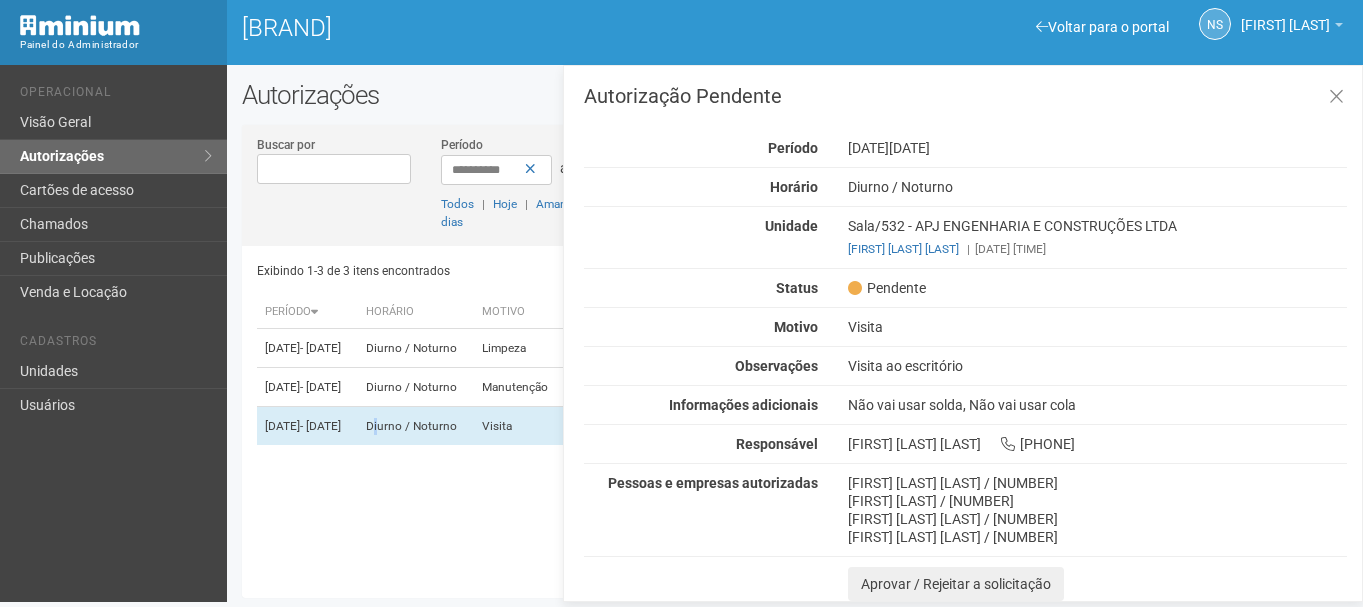drag, startPoint x: 1024, startPoint y: 245, endPoint x: 1221, endPoint y: 251, distance: 197.09135 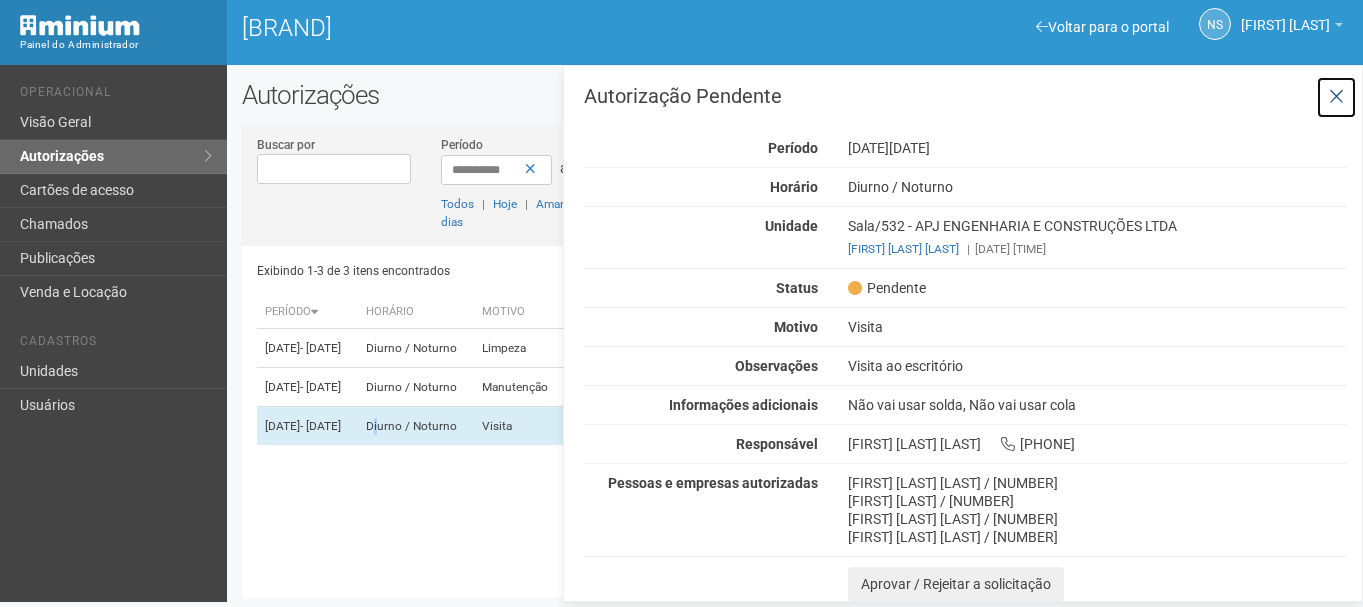 click at bounding box center (1336, 97) 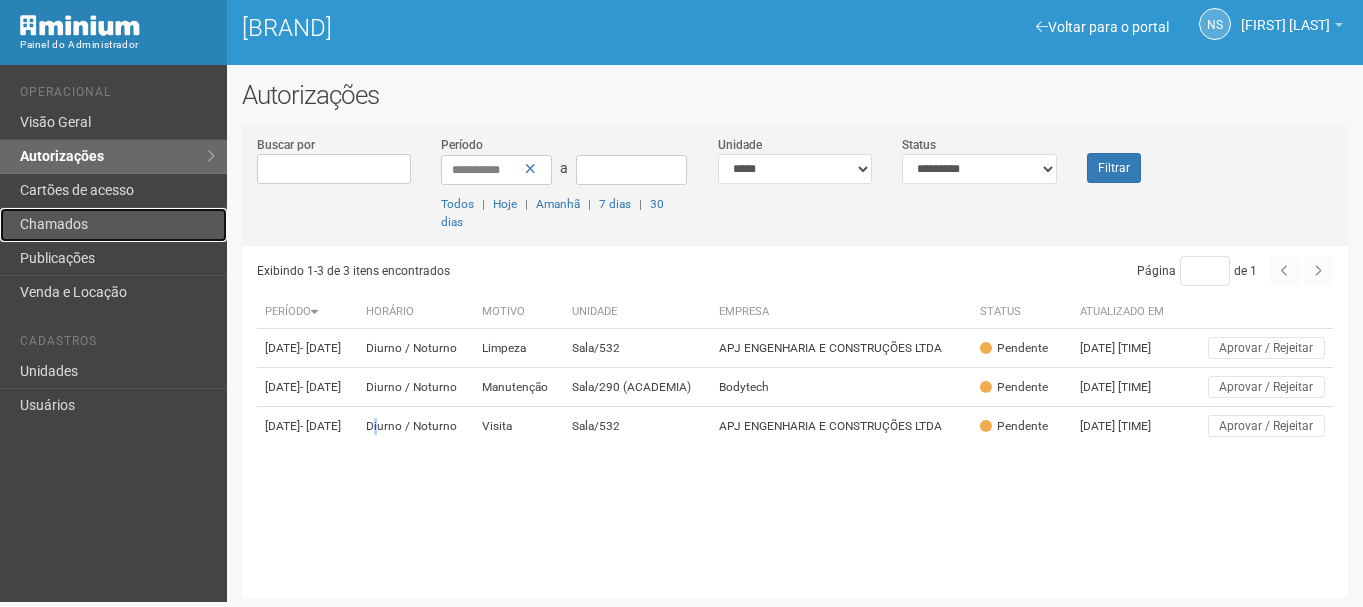 click on "Chamados" at bounding box center (113, 225) 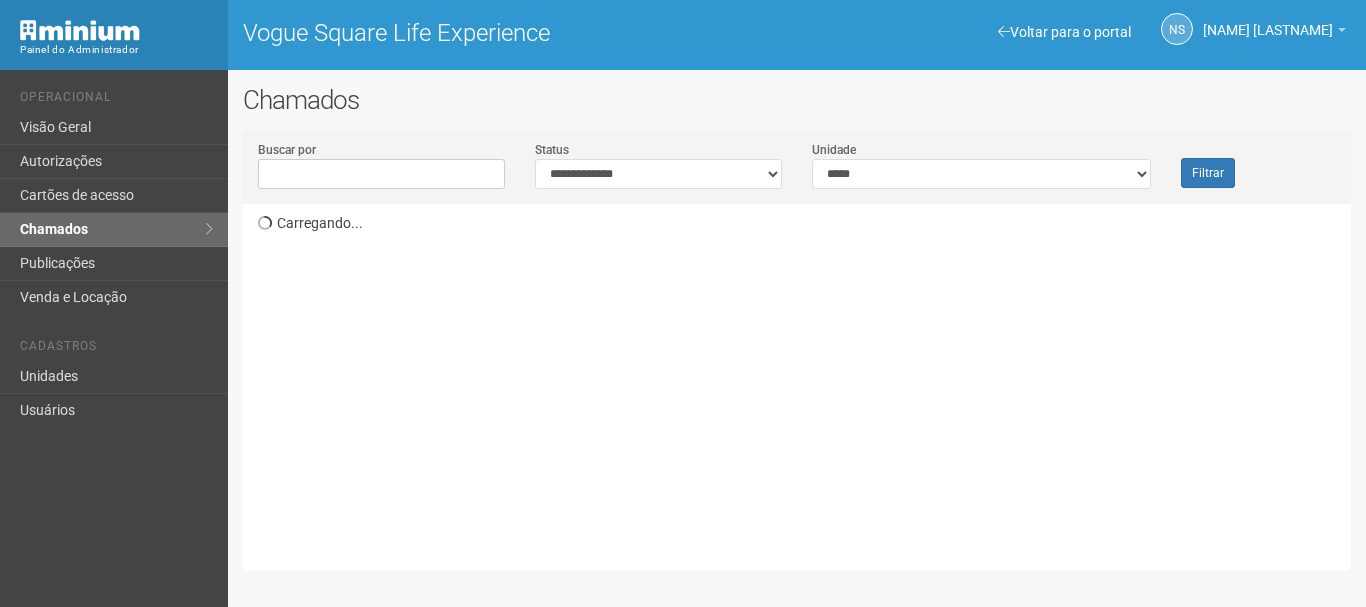 scroll, scrollTop: 0, scrollLeft: 0, axis: both 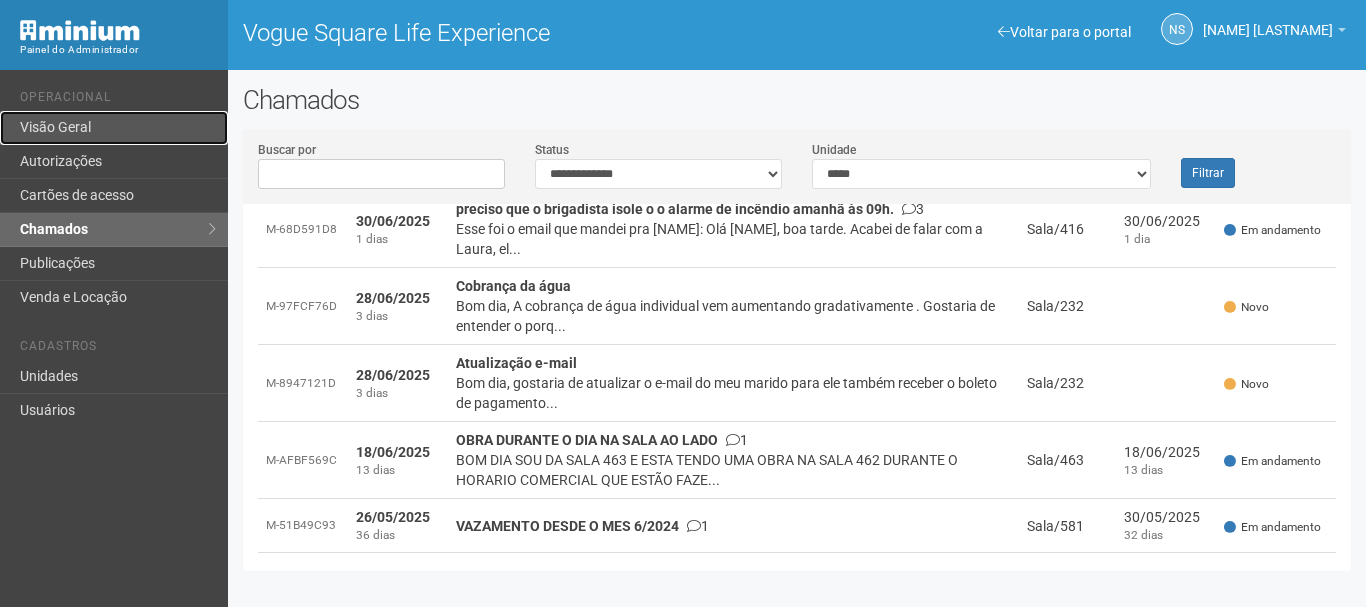 click on "Visão Geral" at bounding box center (114, 128) 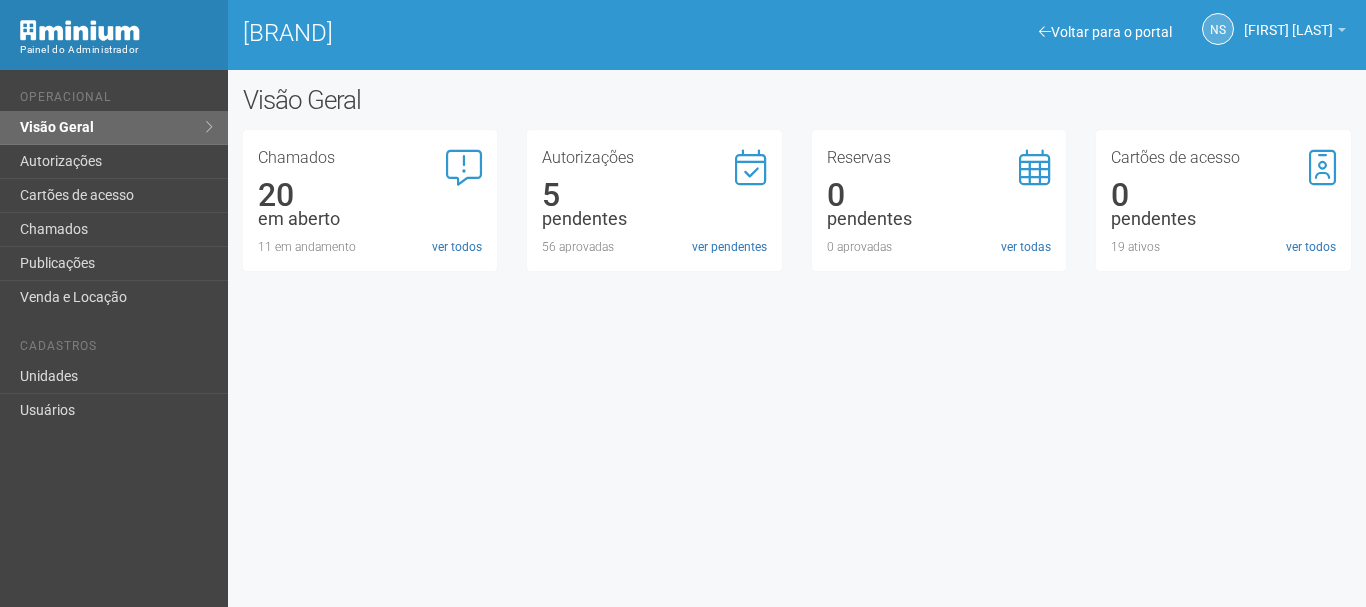 scroll, scrollTop: 0, scrollLeft: 0, axis: both 